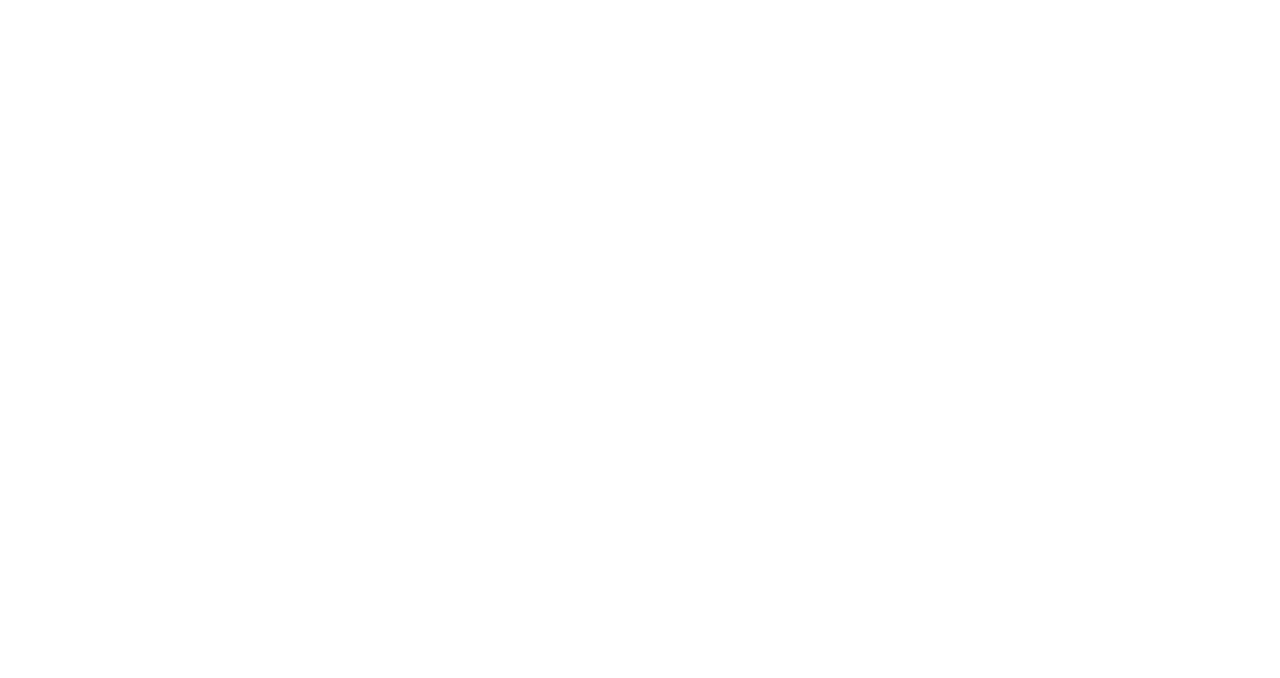 scroll, scrollTop: 0, scrollLeft: 0, axis: both 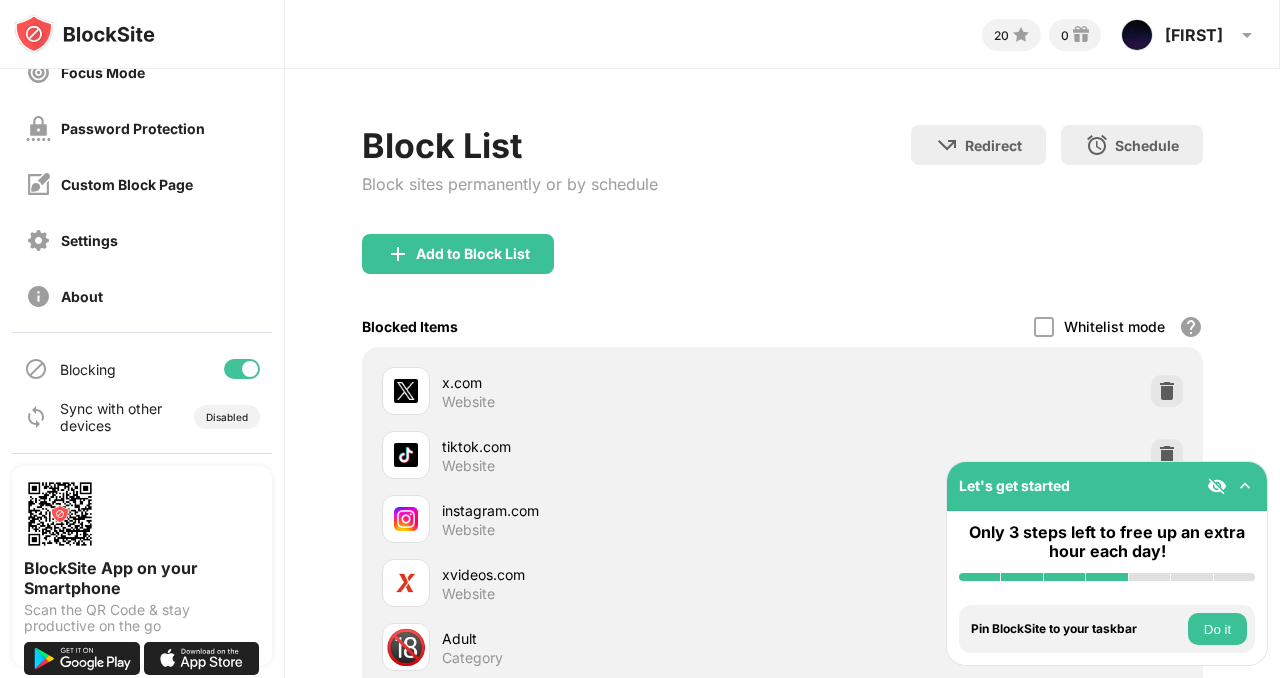 click at bounding box center (242, 369) 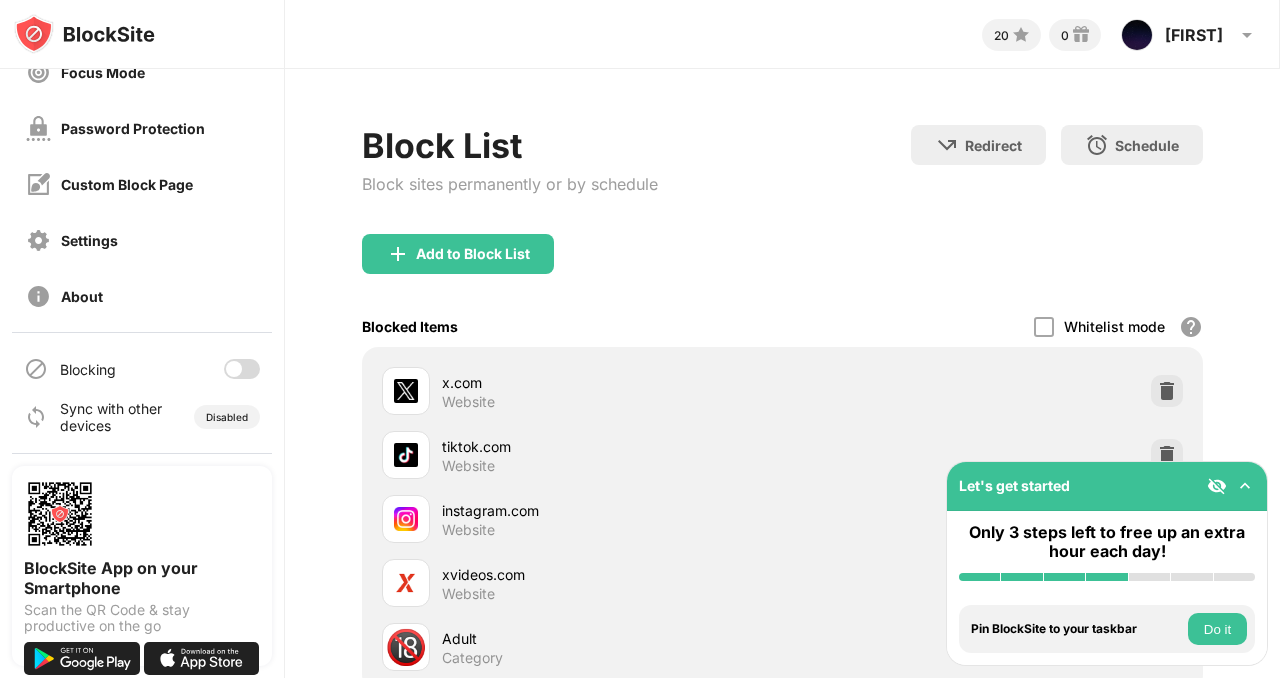 click at bounding box center [242, 369] 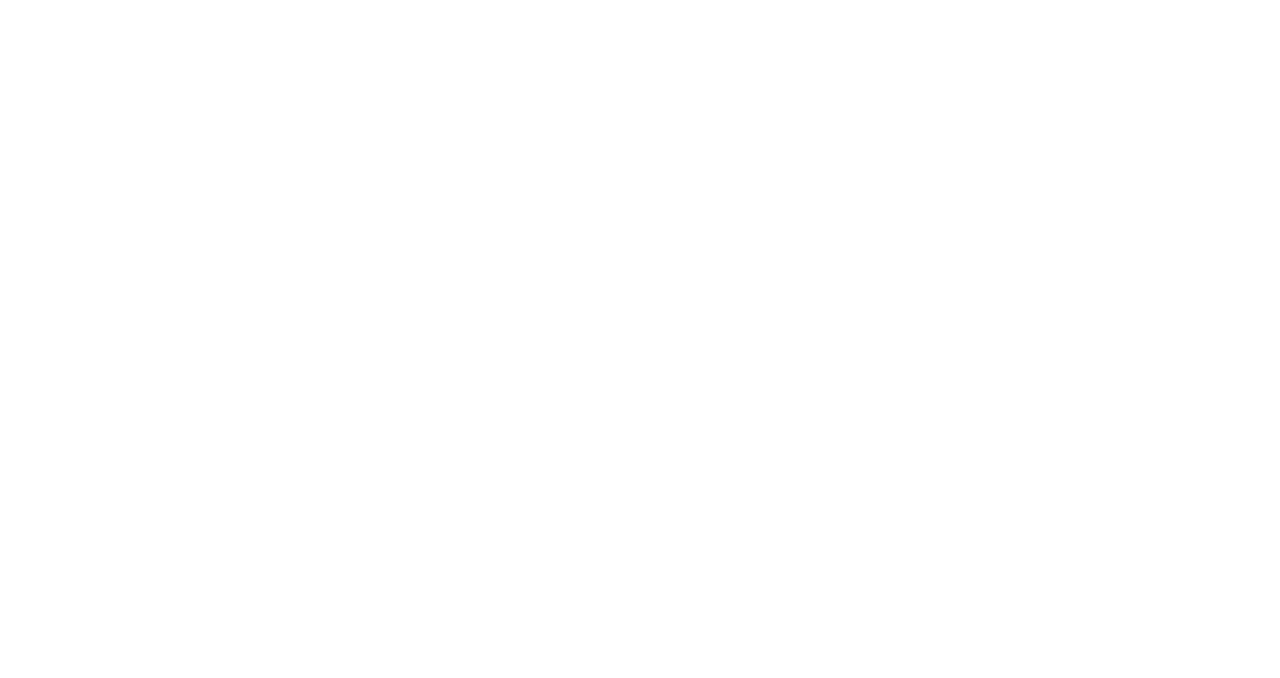 scroll, scrollTop: 0, scrollLeft: 0, axis: both 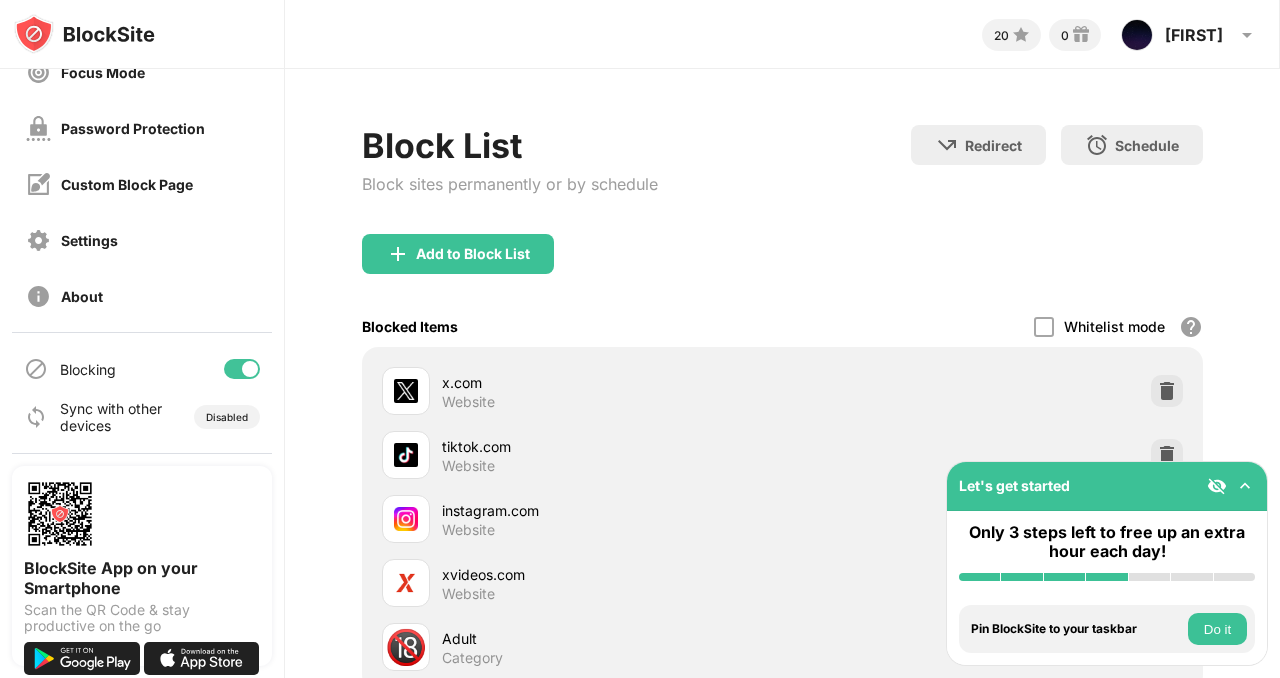 click at bounding box center (242, 369) 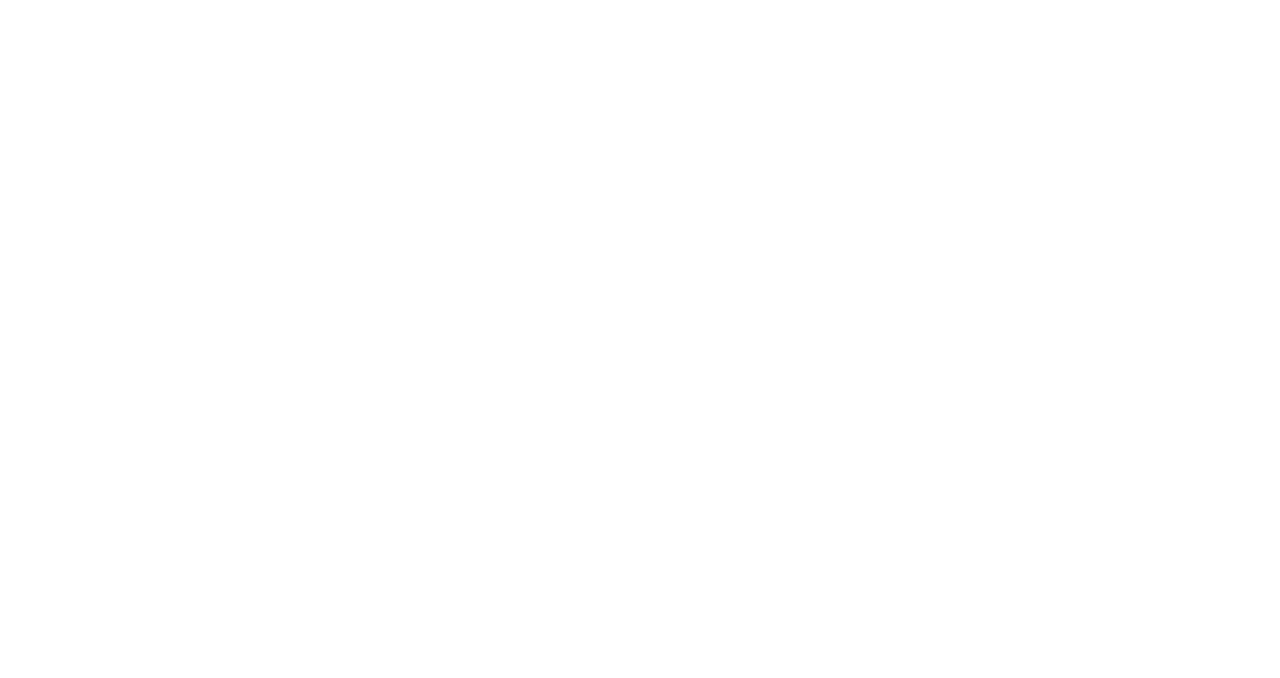 scroll, scrollTop: 0, scrollLeft: 0, axis: both 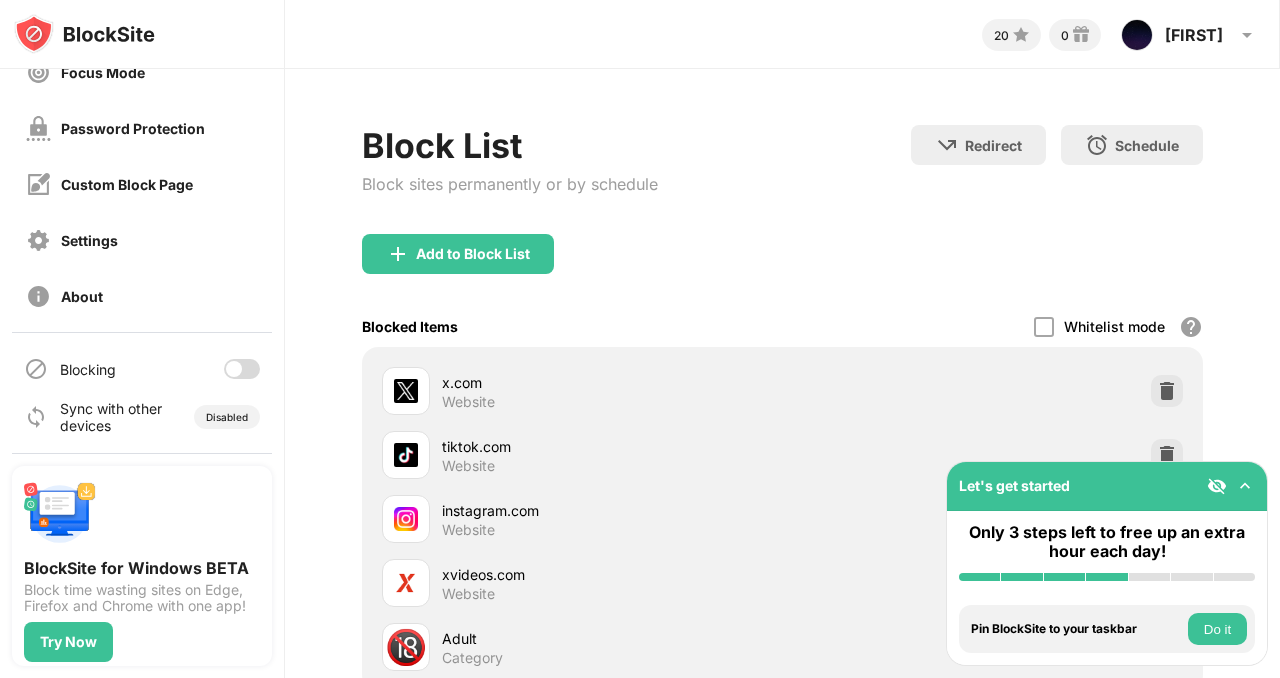 click on "Blocking" at bounding box center [142, 369] 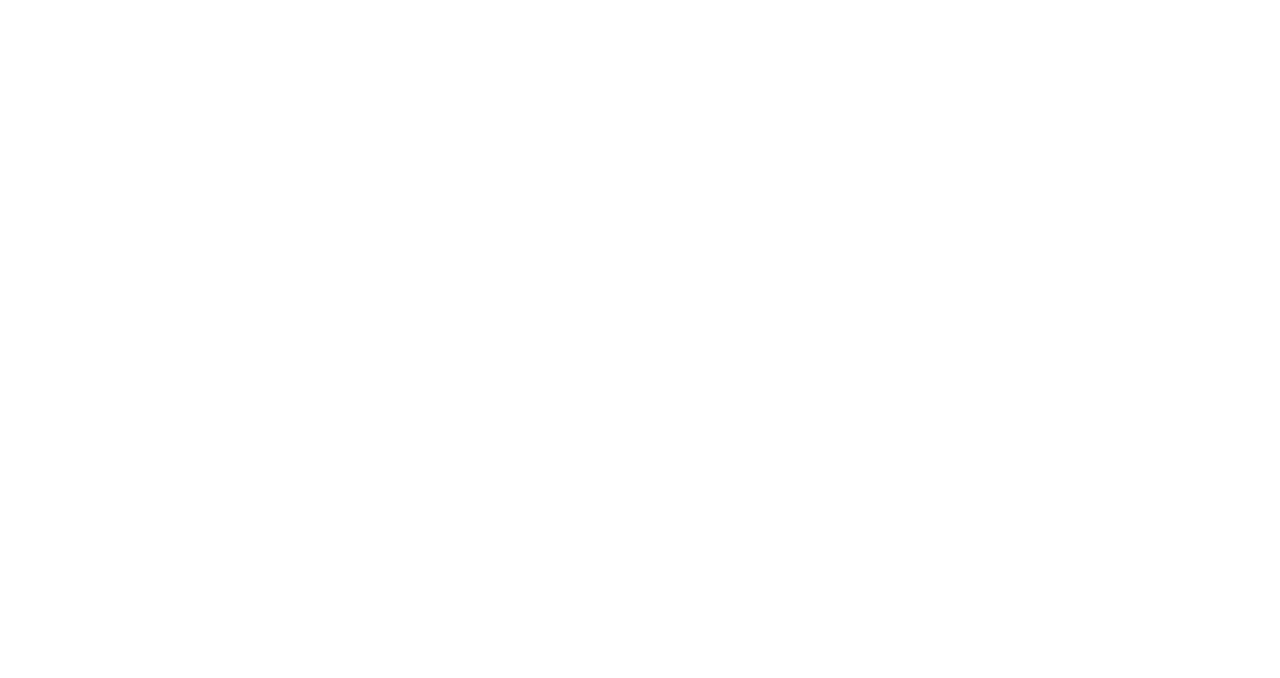 scroll, scrollTop: 0, scrollLeft: 0, axis: both 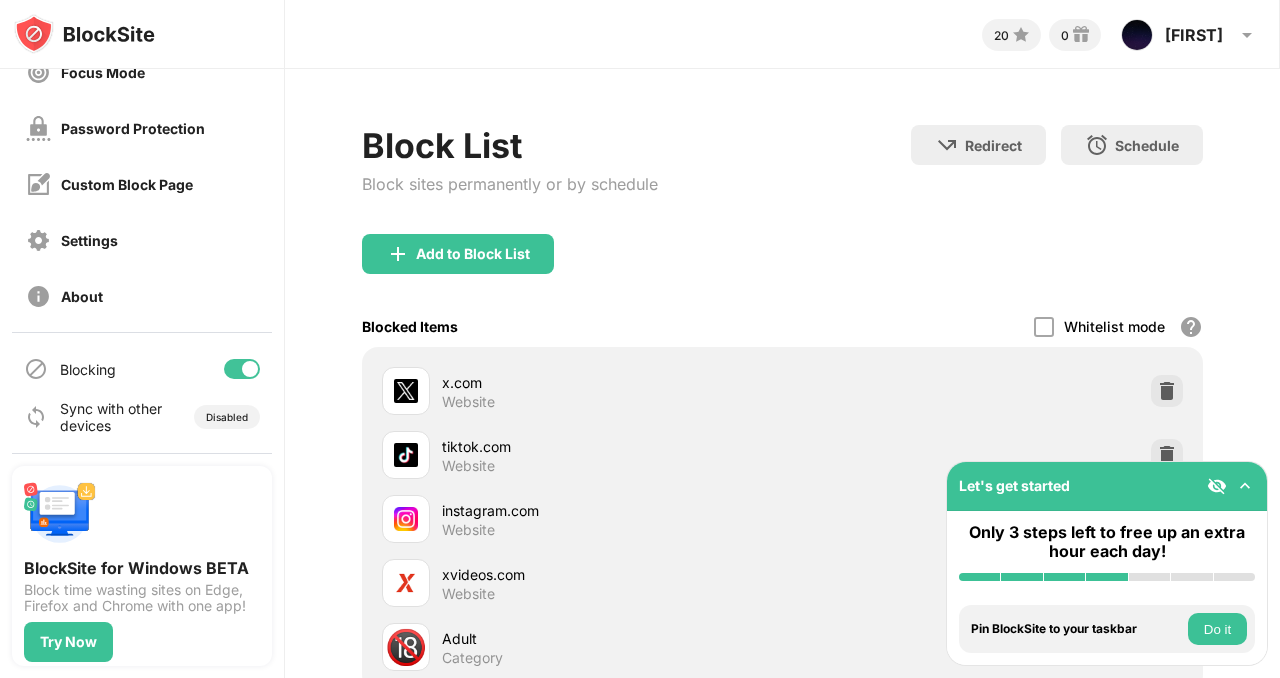 click at bounding box center (250, 369) 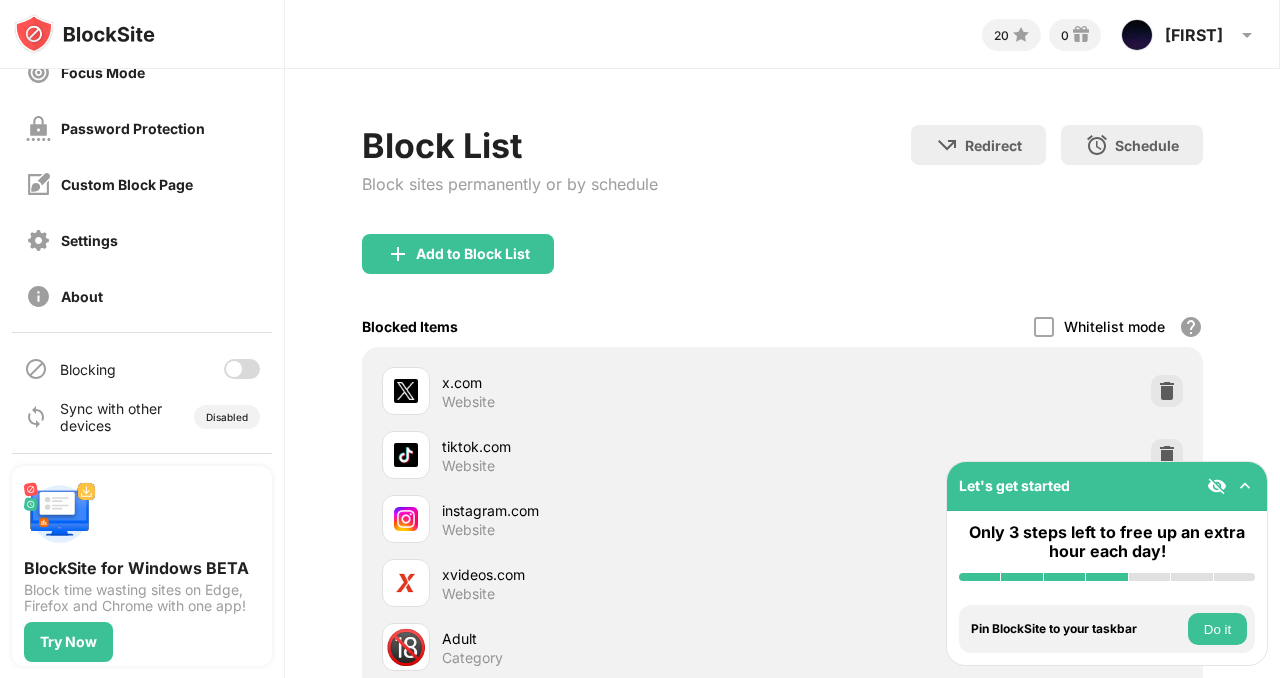 click on "Blocking" at bounding box center (142, 369) 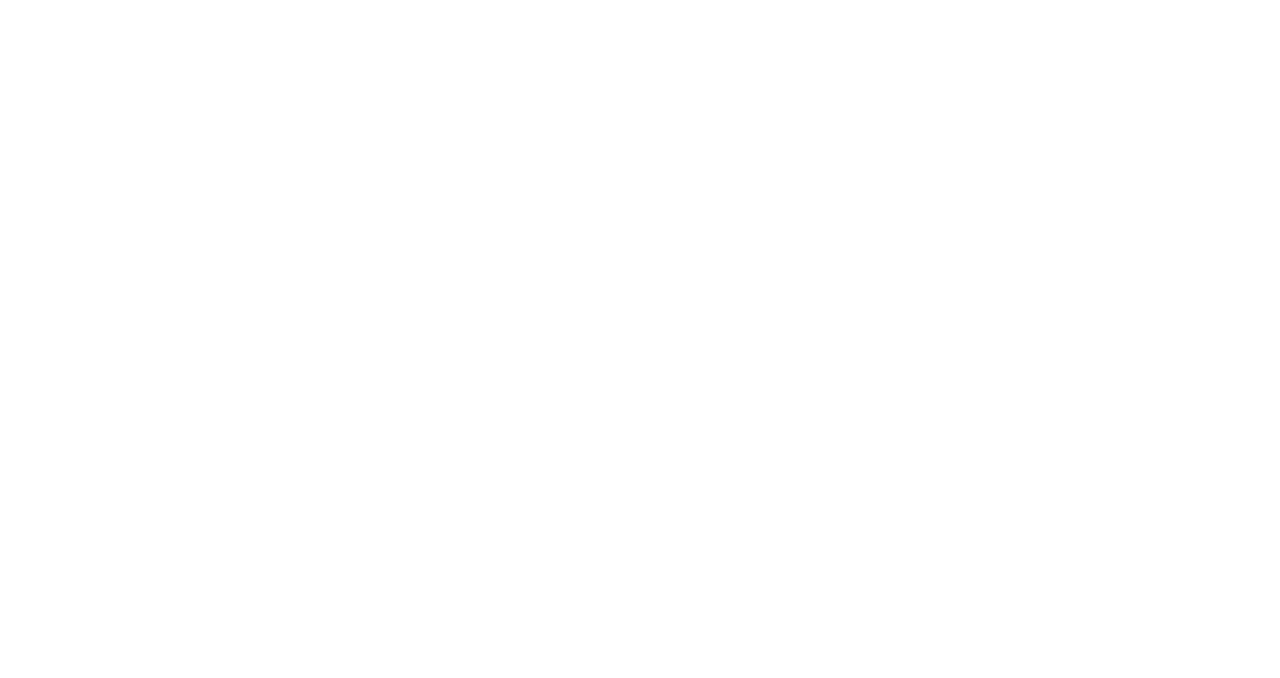 scroll, scrollTop: 0, scrollLeft: 0, axis: both 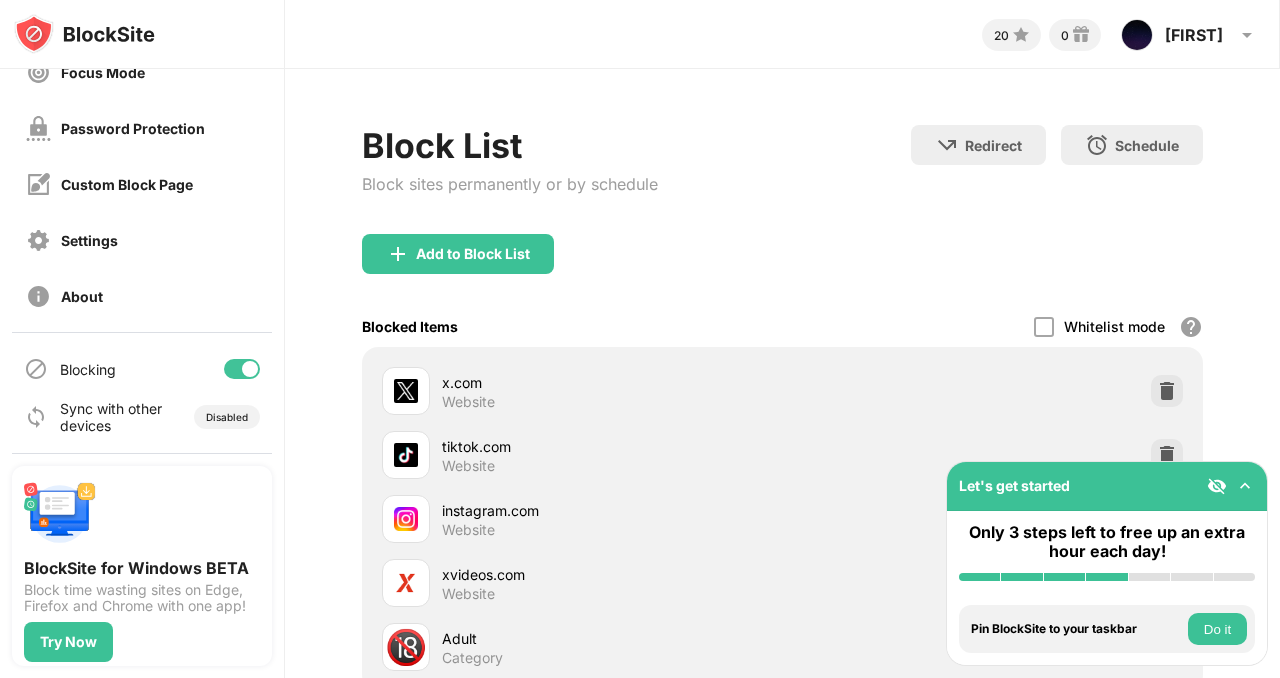 click at bounding box center [242, 369] 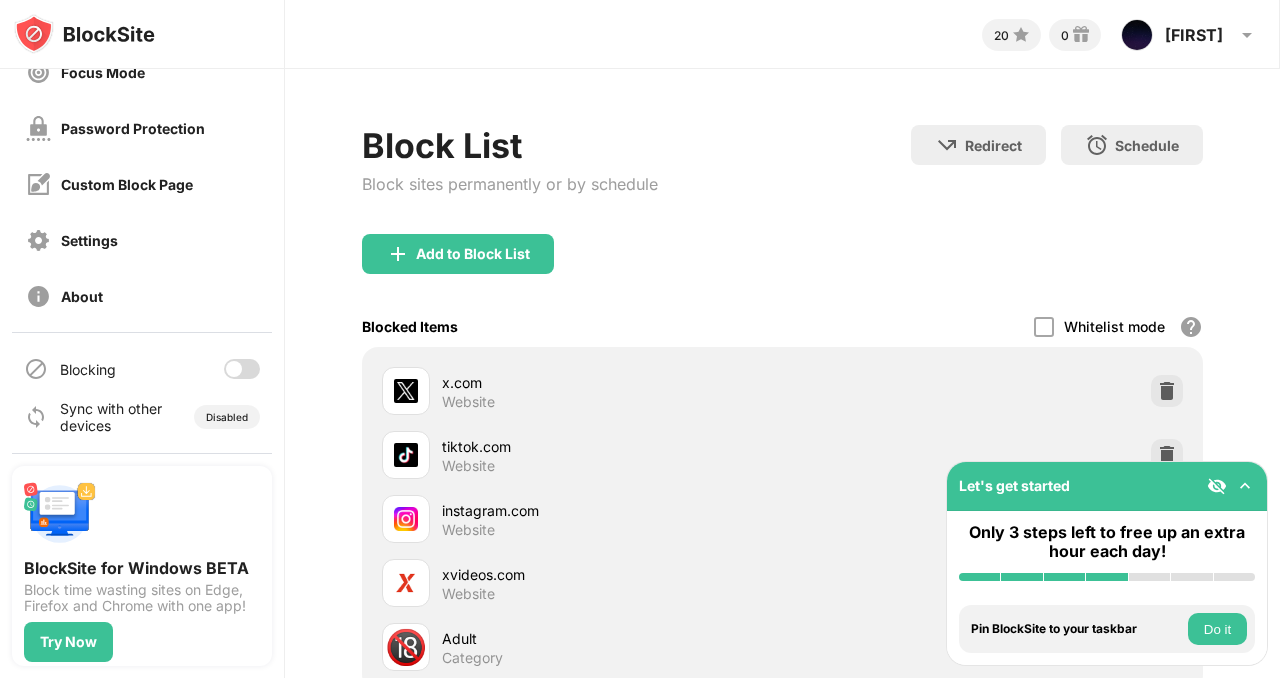 click at bounding box center (234, 369) 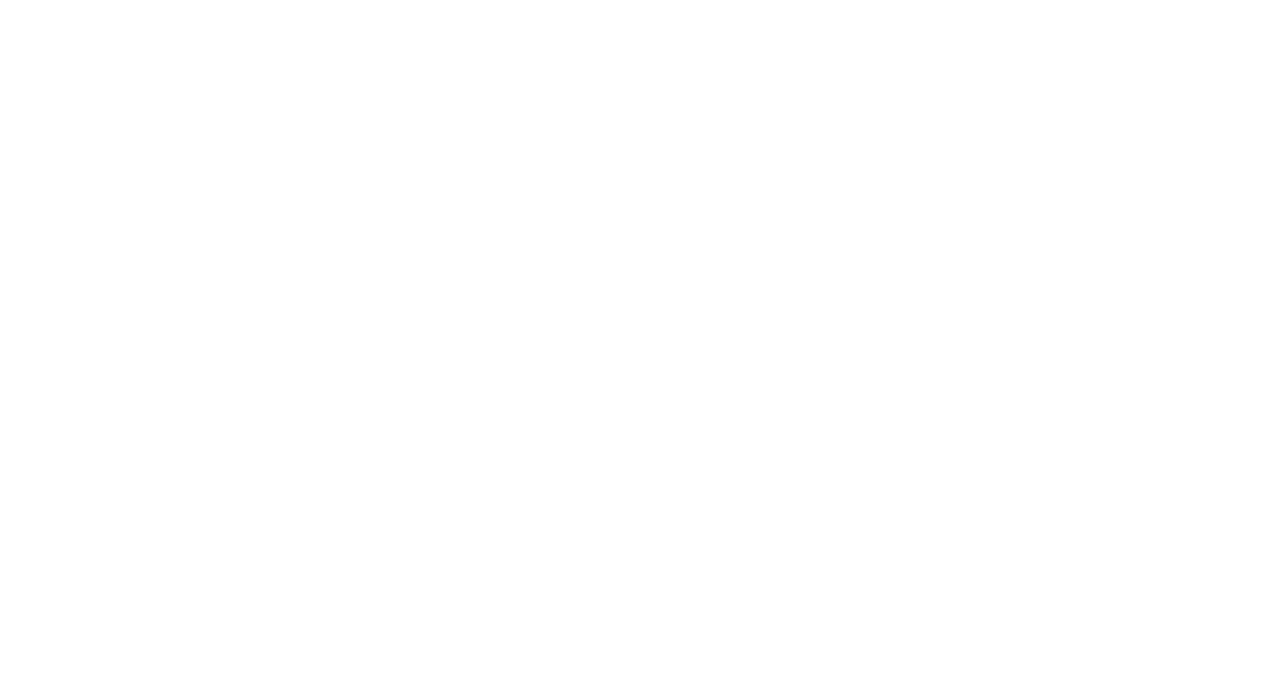 scroll, scrollTop: 0, scrollLeft: 0, axis: both 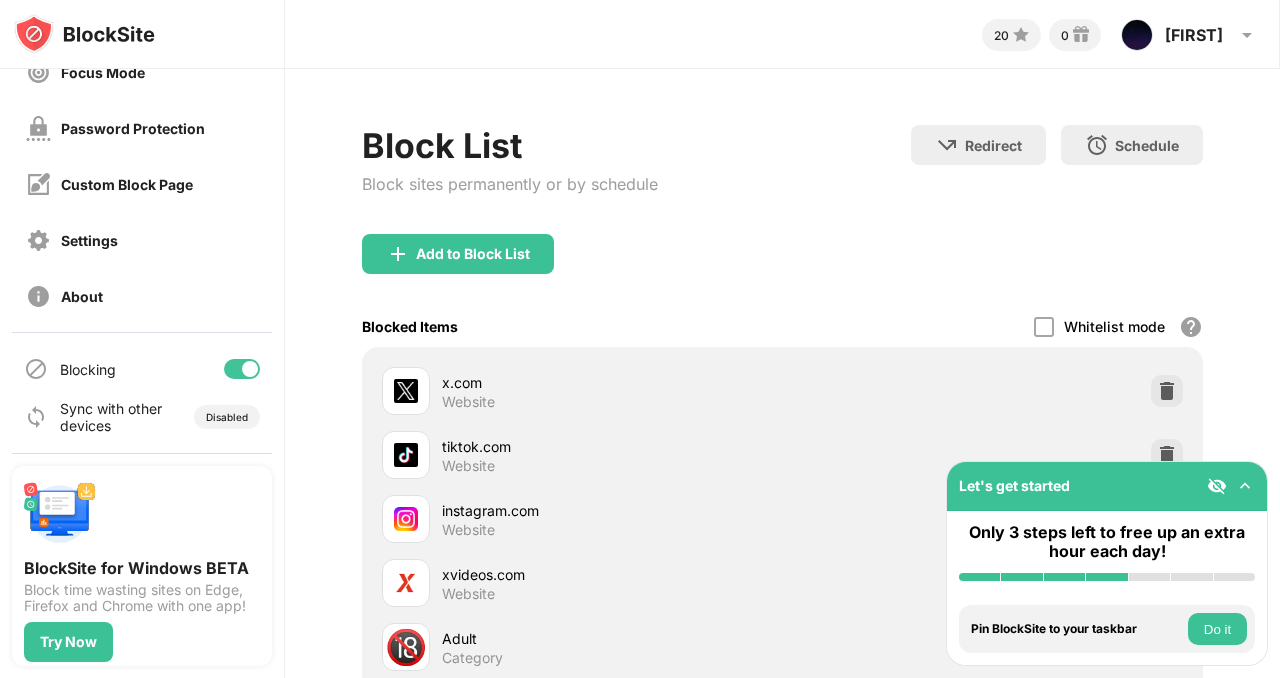 click at bounding box center [250, 369] 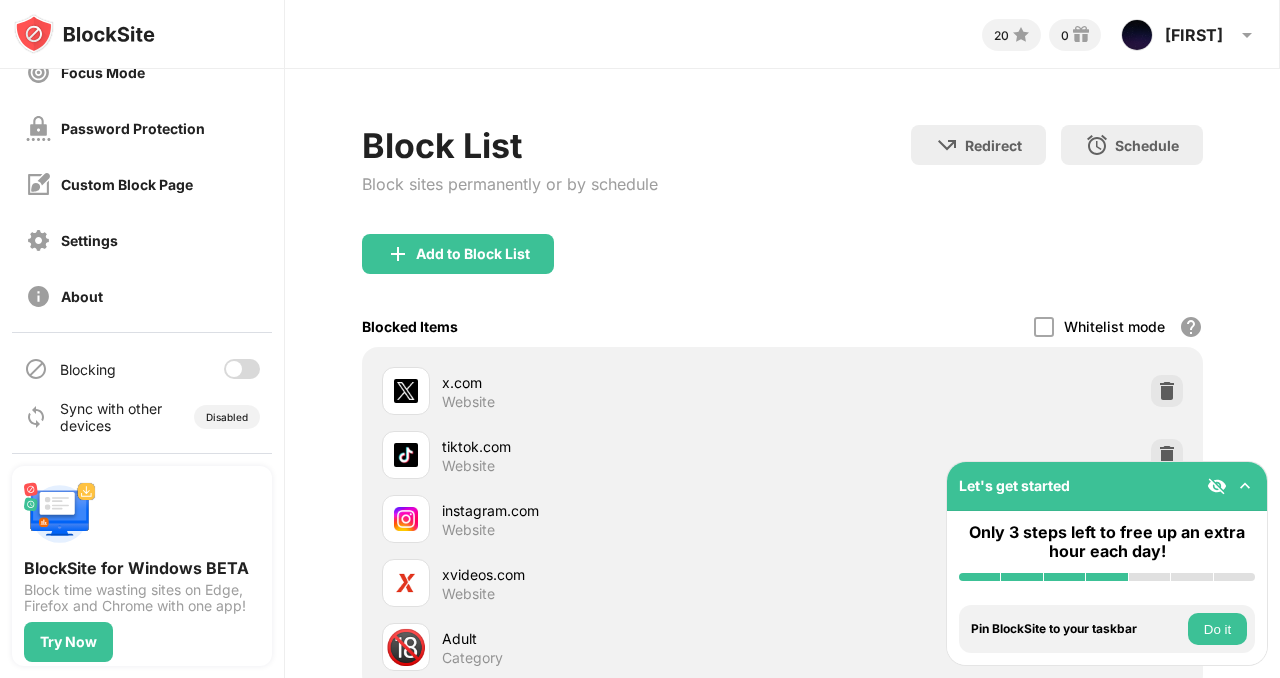 click at bounding box center (242, 369) 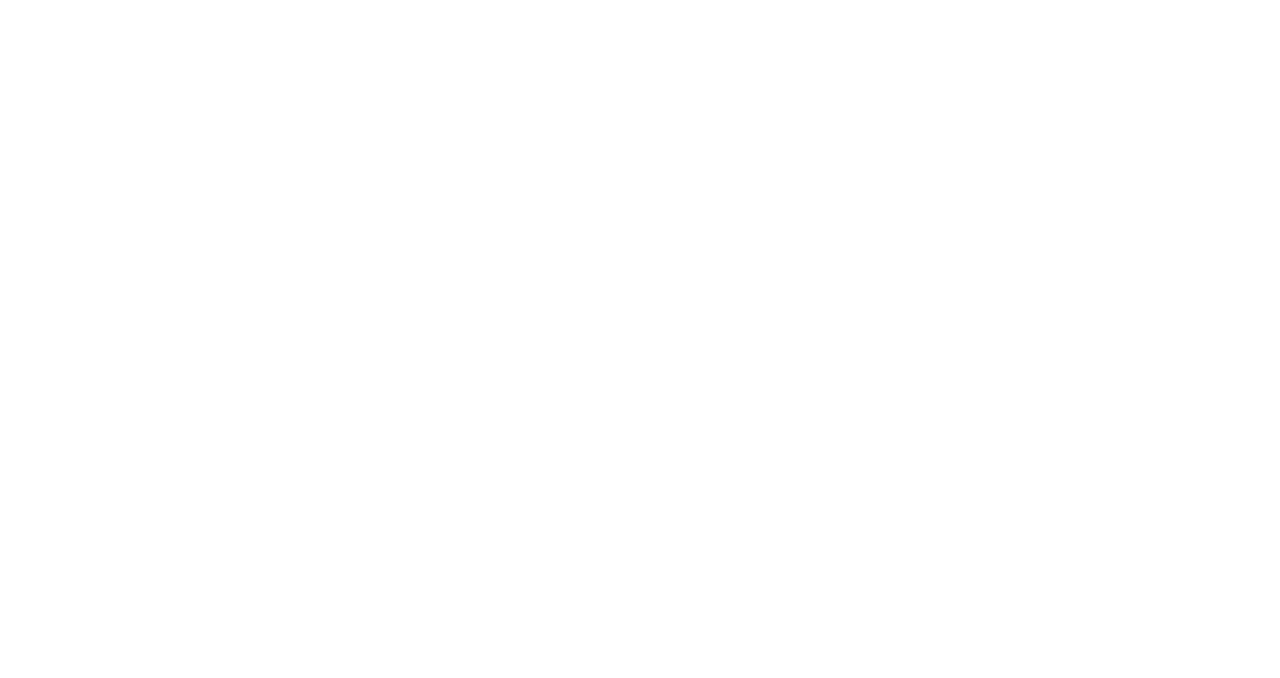scroll, scrollTop: 0, scrollLeft: 0, axis: both 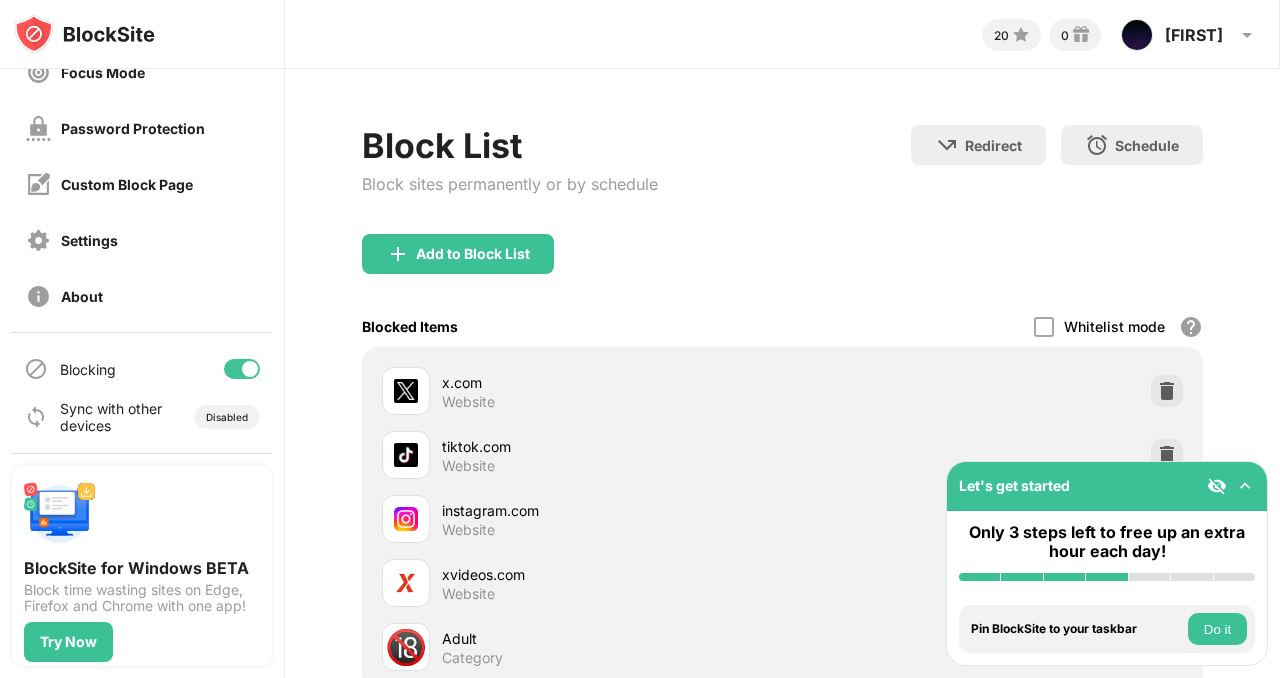 click at bounding box center [242, 369] 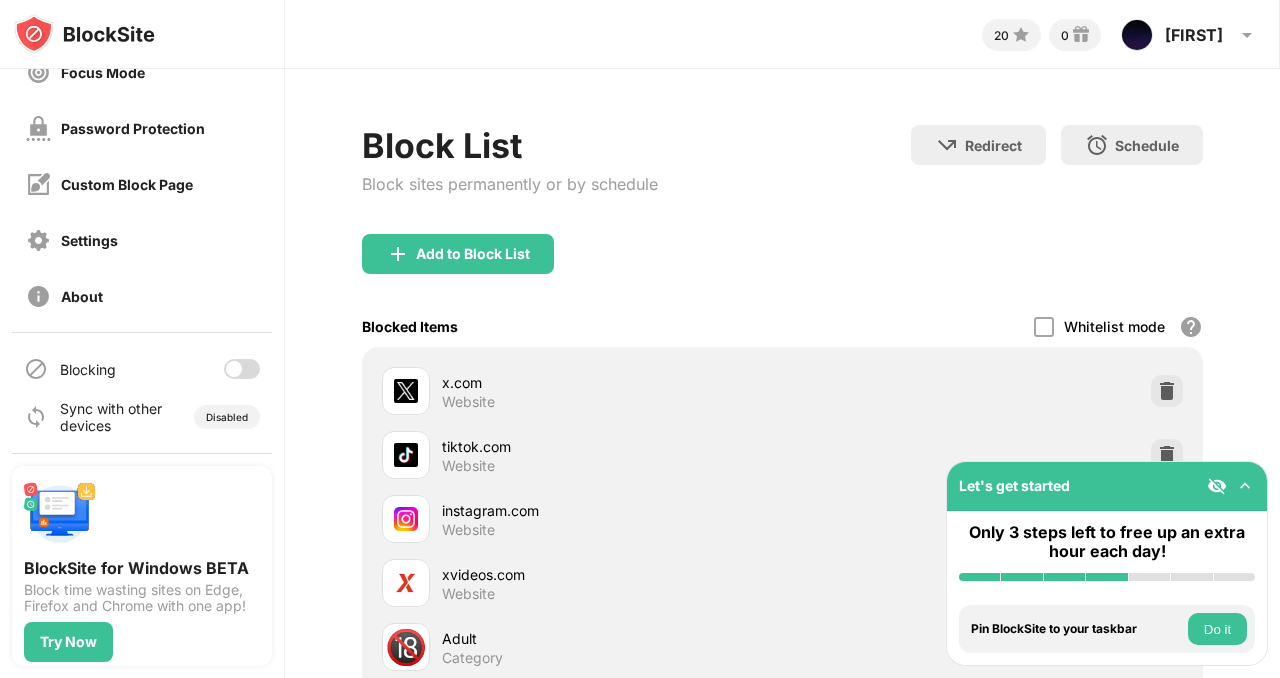 click at bounding box center [242, 369] 